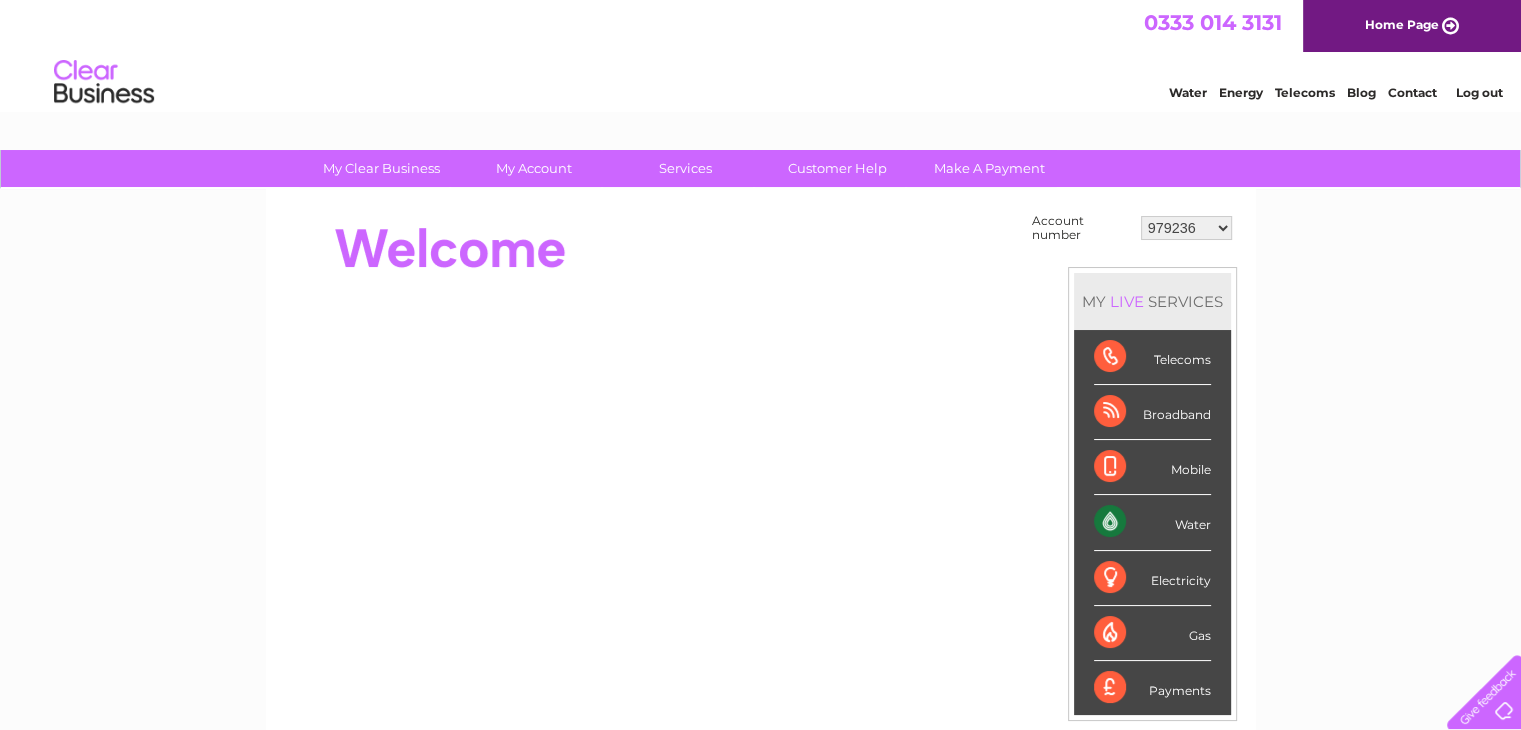 scroll, scrollTop: 0, scrollLeft: 0, axis: both 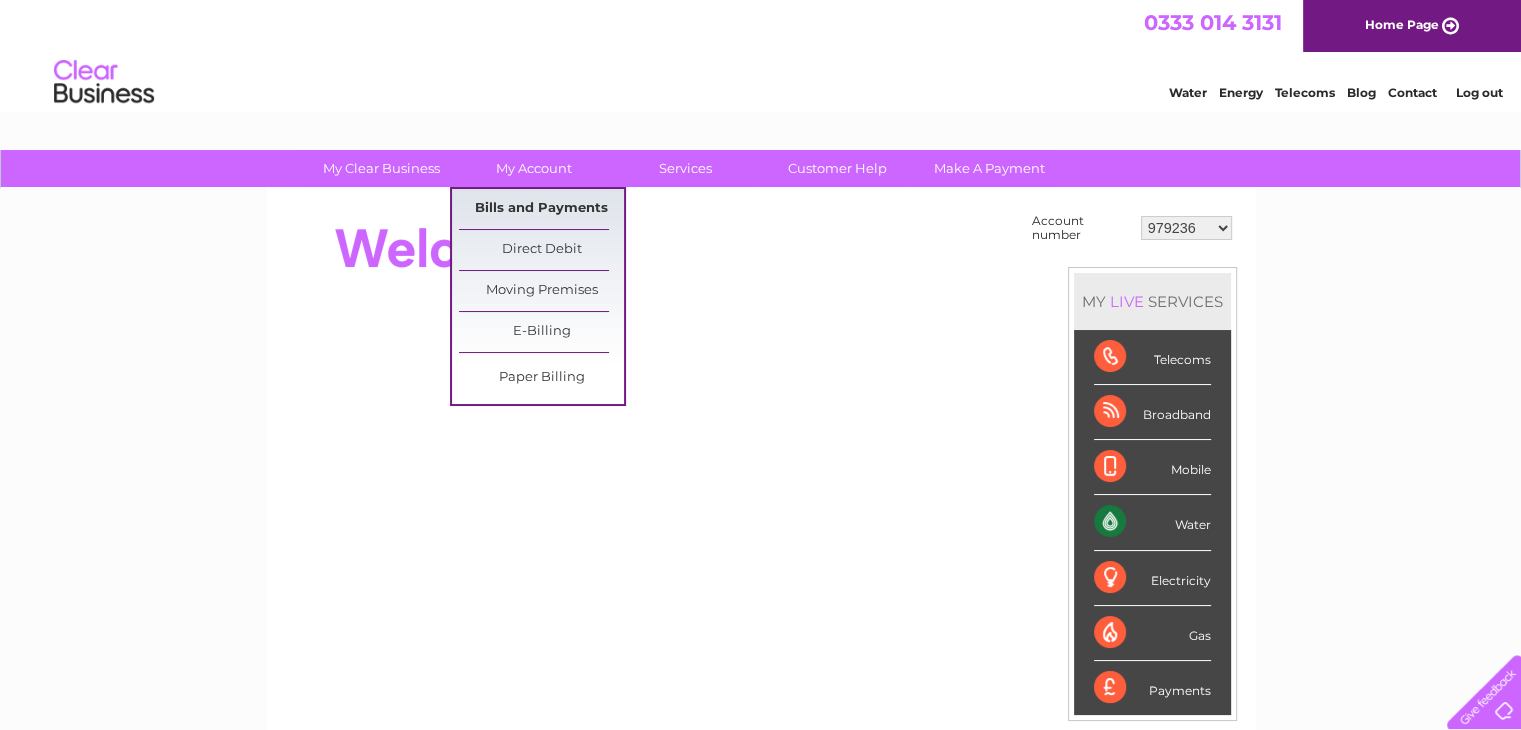 click on "Bills and Payments" at bounding box center [541, 209] 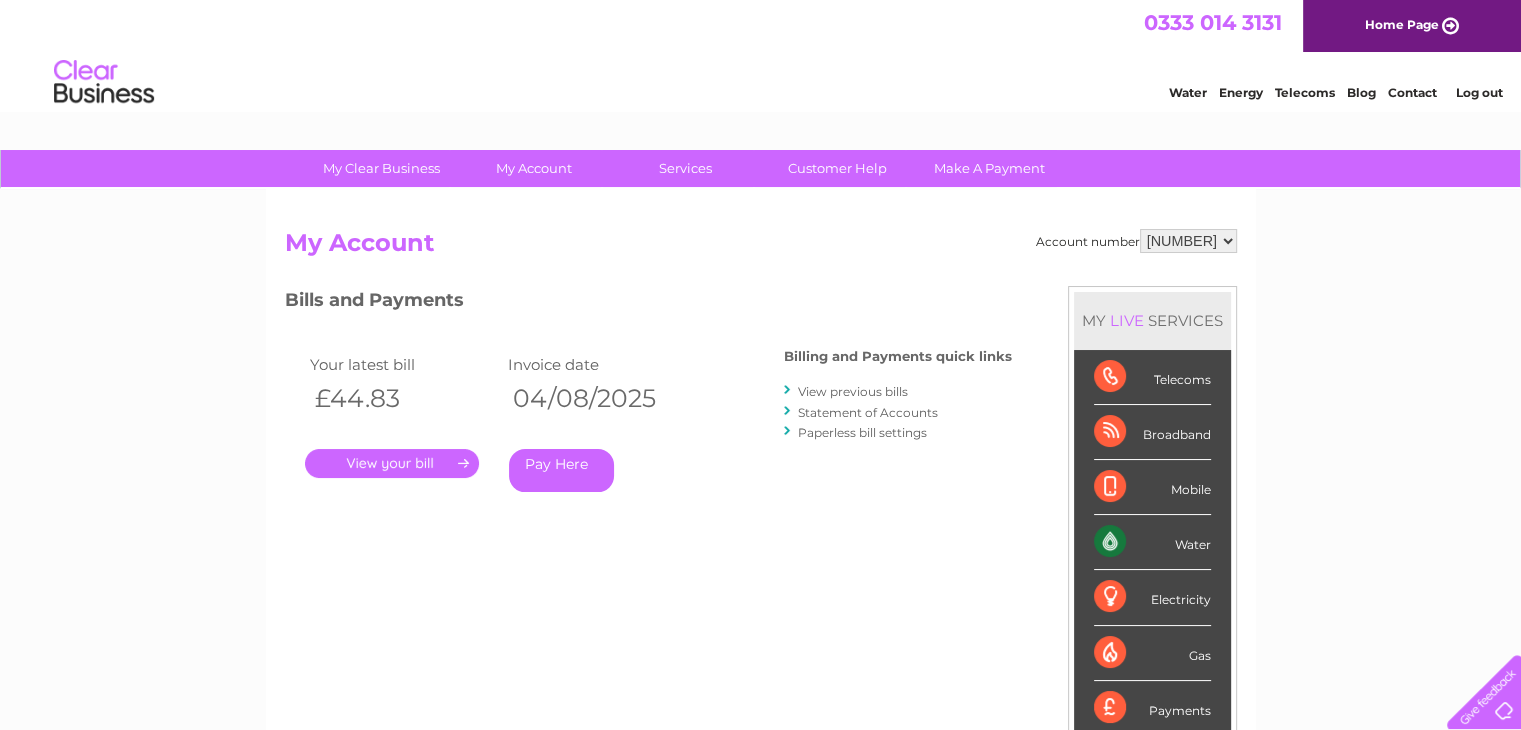 scroll, scrollTop: 0, scrollLeft: 0, axis: both 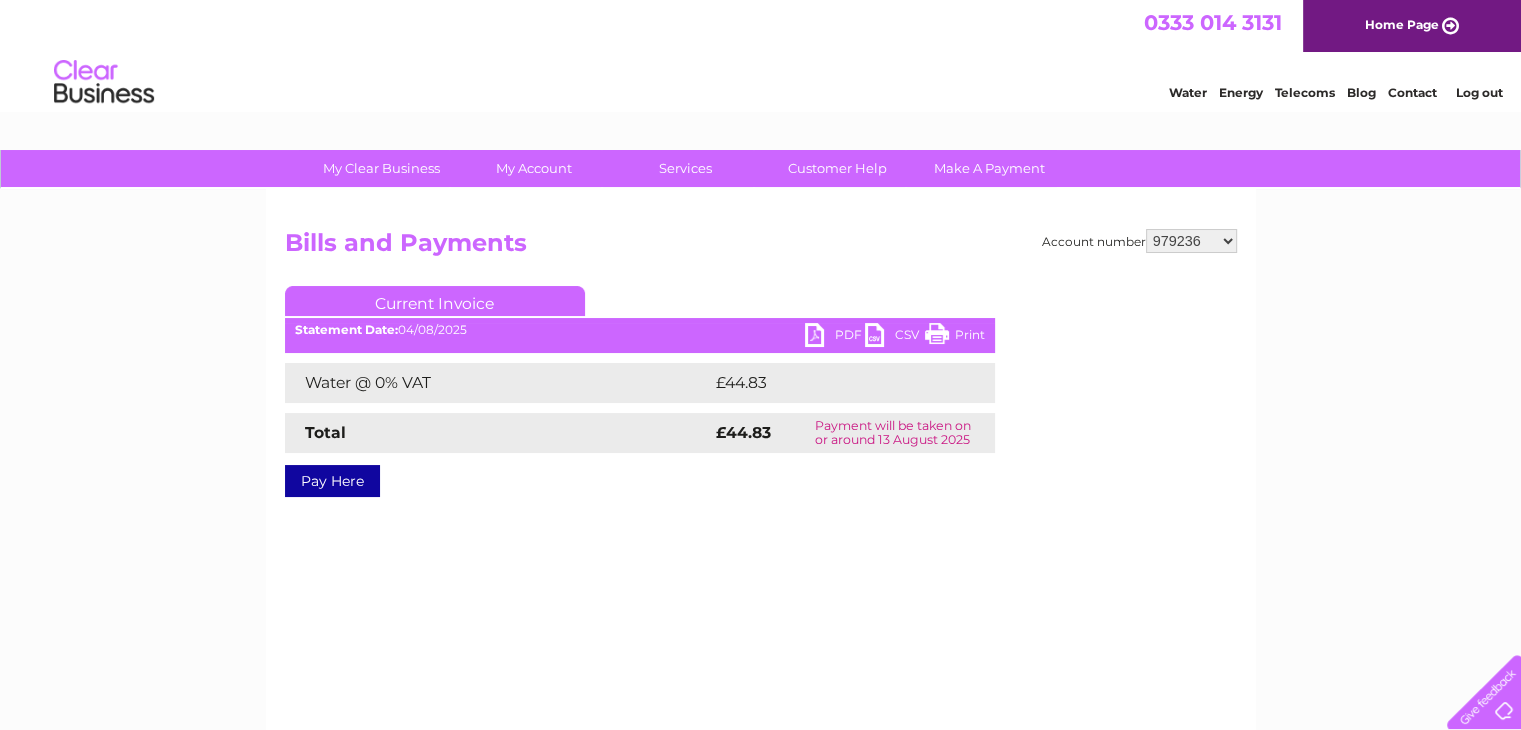 click on "PDF" at bounding box center [835, 337] 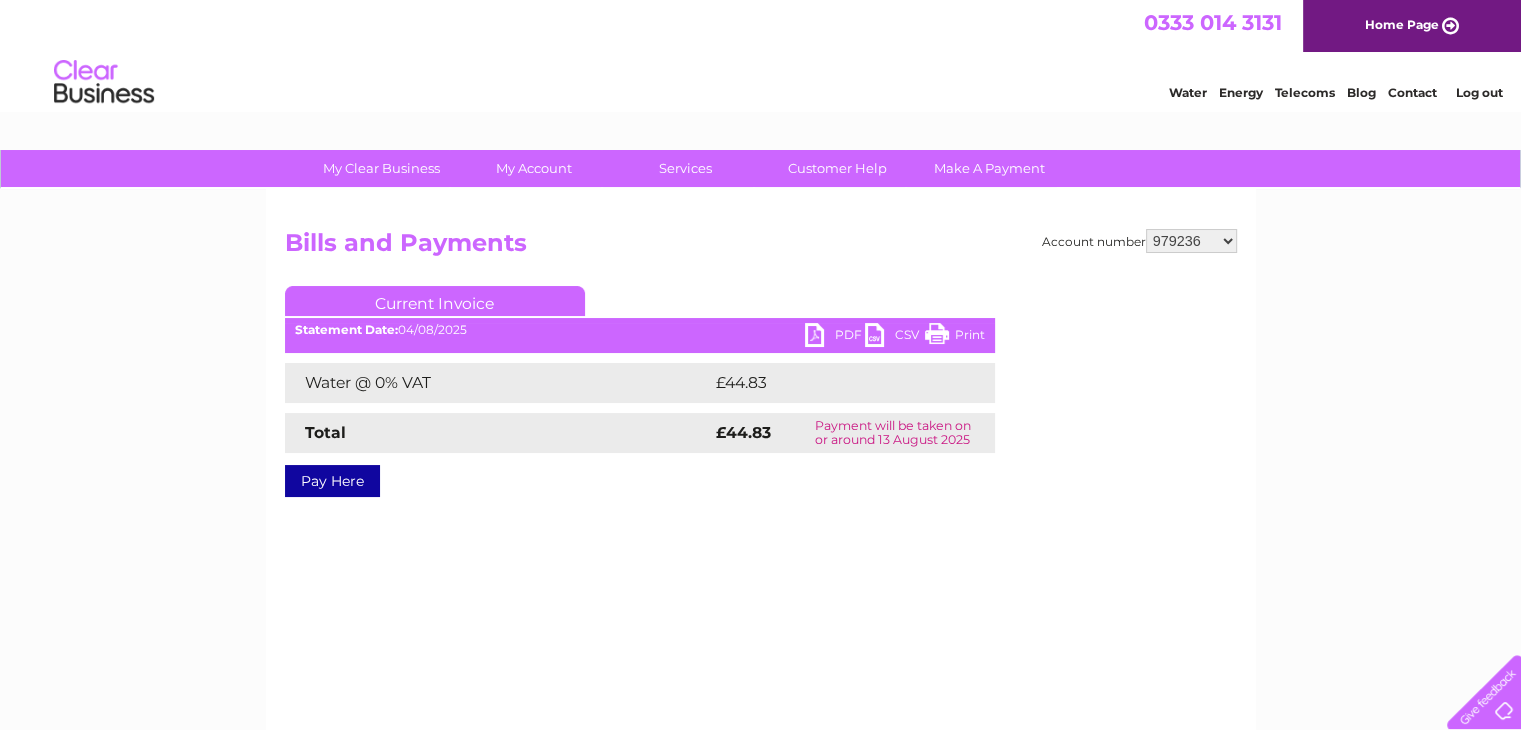 click on "979236
989531
989532
989533
1142314
30280968
30306267
30308410" at bounding box center [1191, 241] 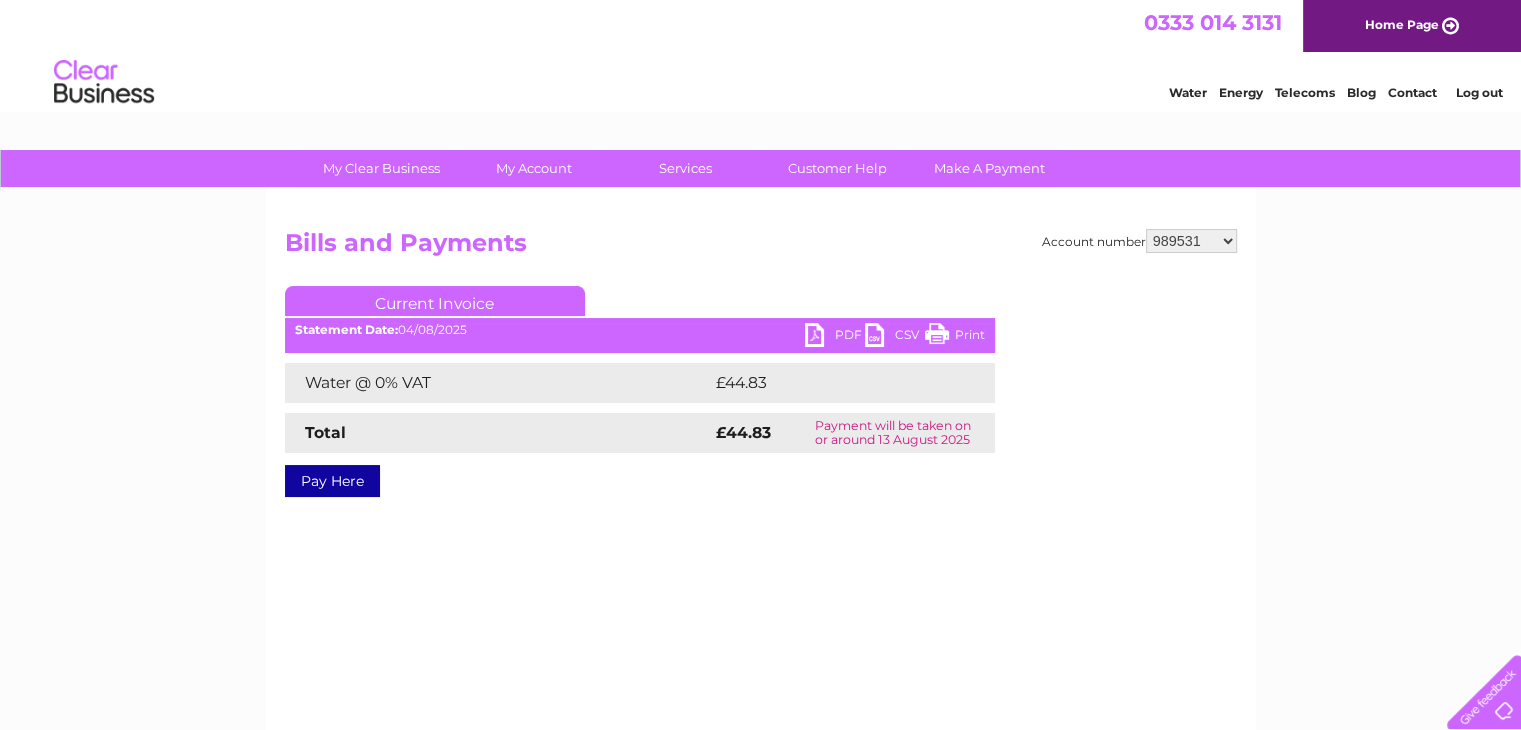 click on "979236
989531
989532
989533
1142314
30280968
30306267
30308410" at bounding box center [1191, 241] 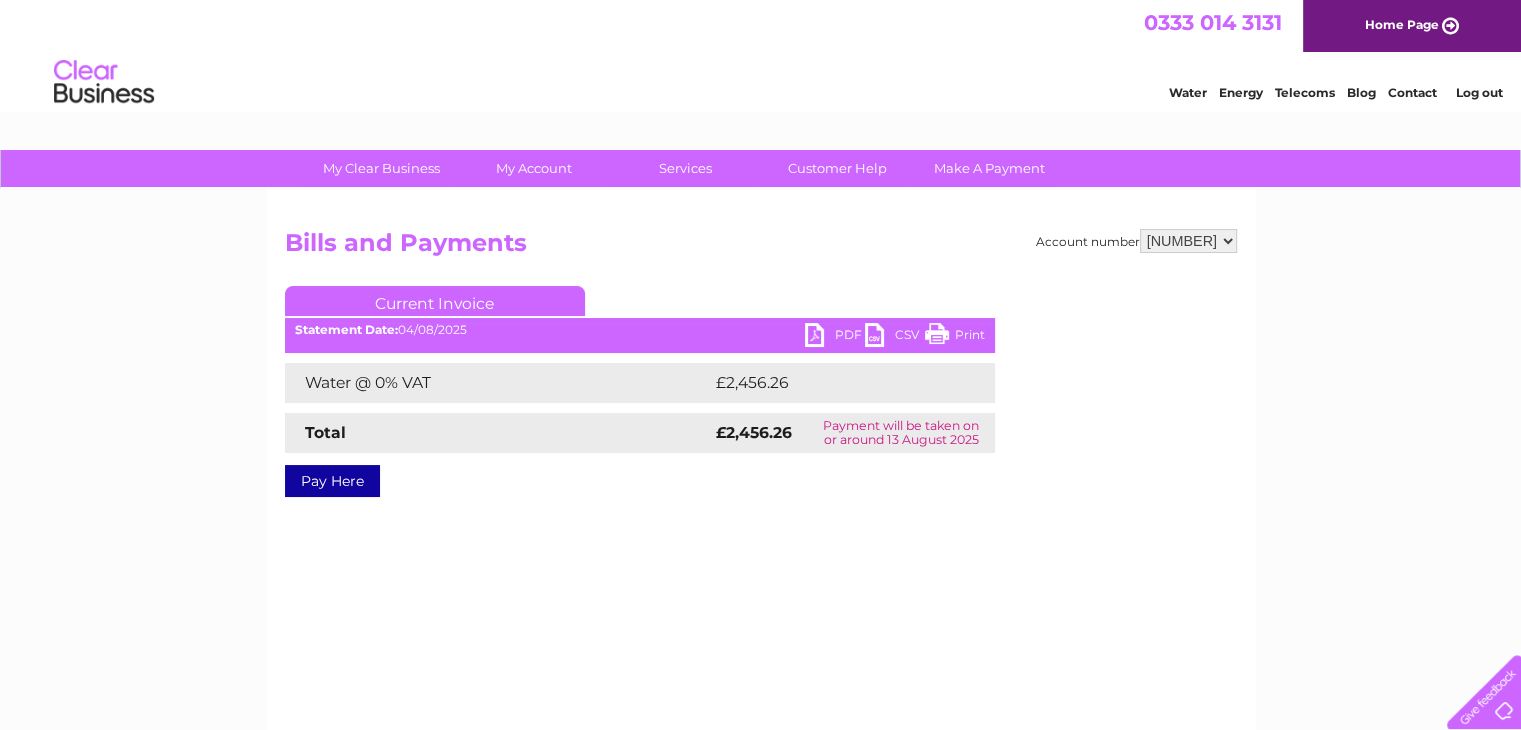 click on "PDF" at bounding box center (835, 337) 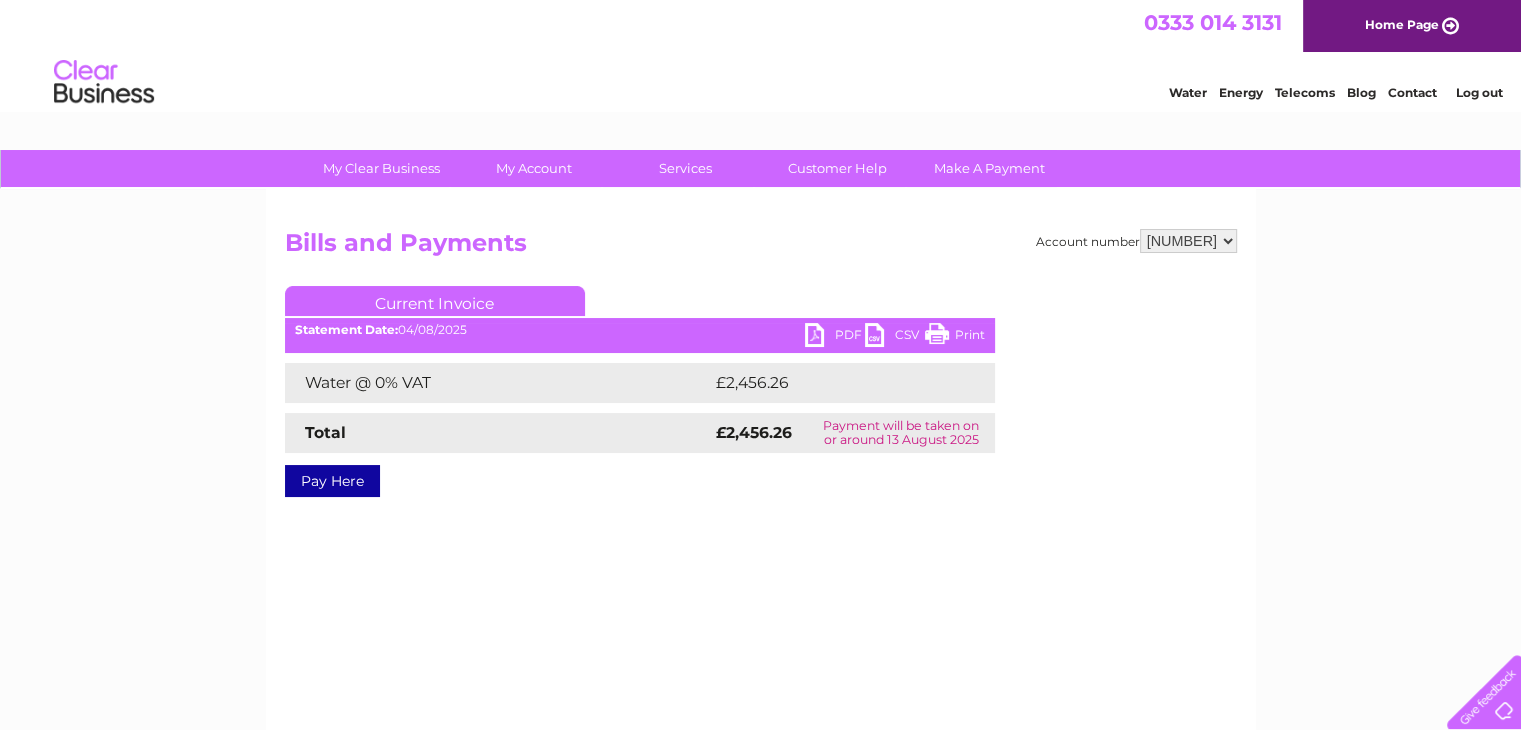 click on "979236
989531
989532
989533
1142314
30280968
30306267
30308410" at bounding box center (1188, 241) 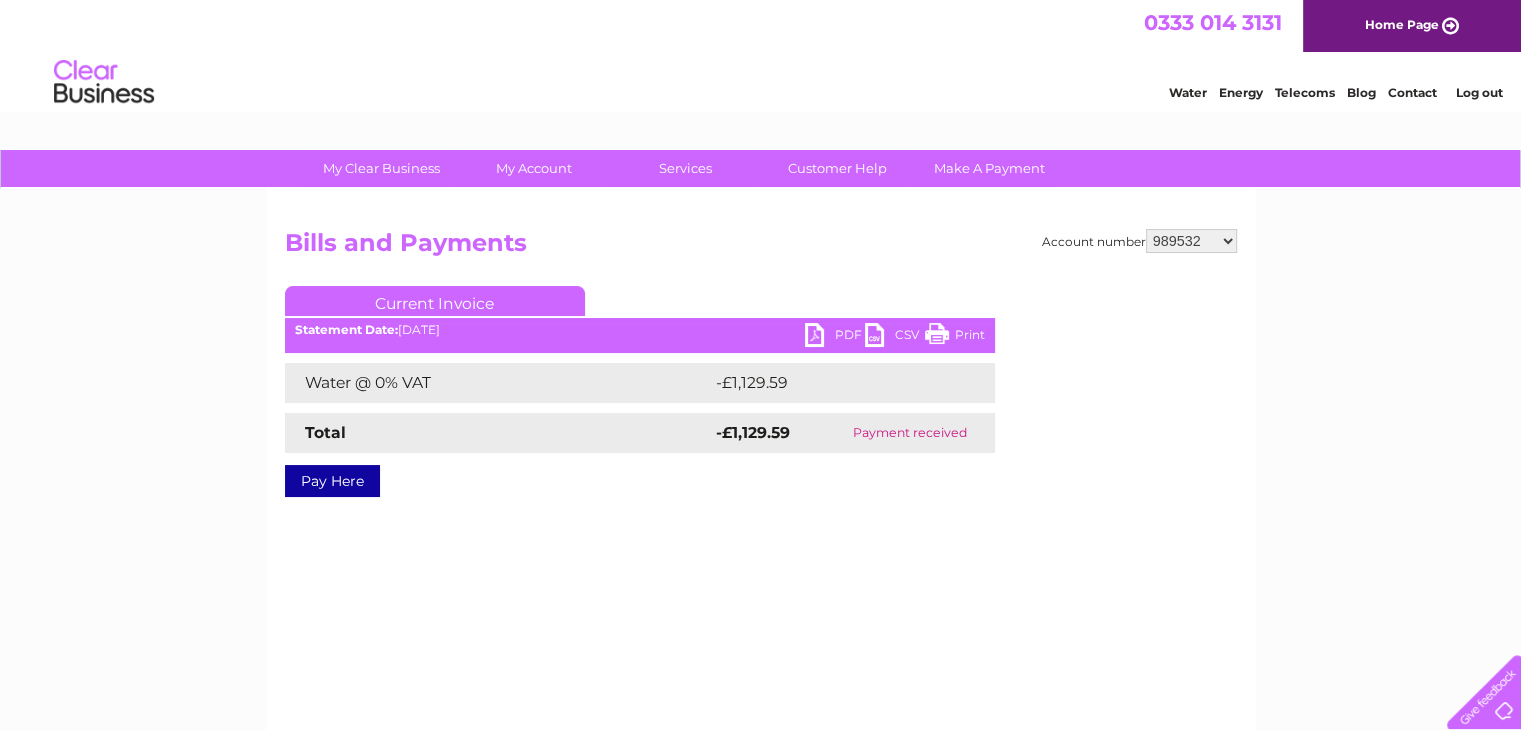 scroll, scrollTop: 0, scrollLeft: 0, axis: both 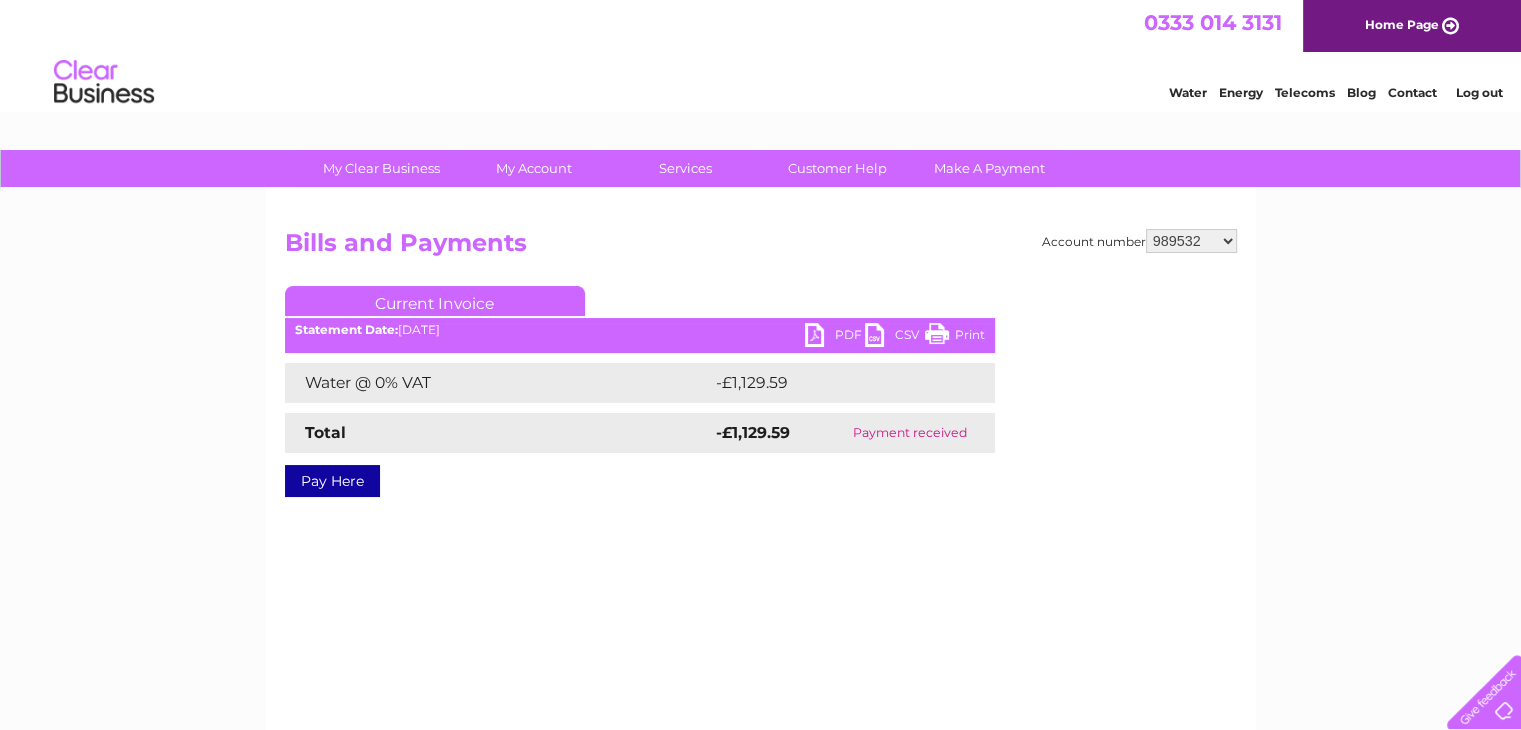 select on "989533" 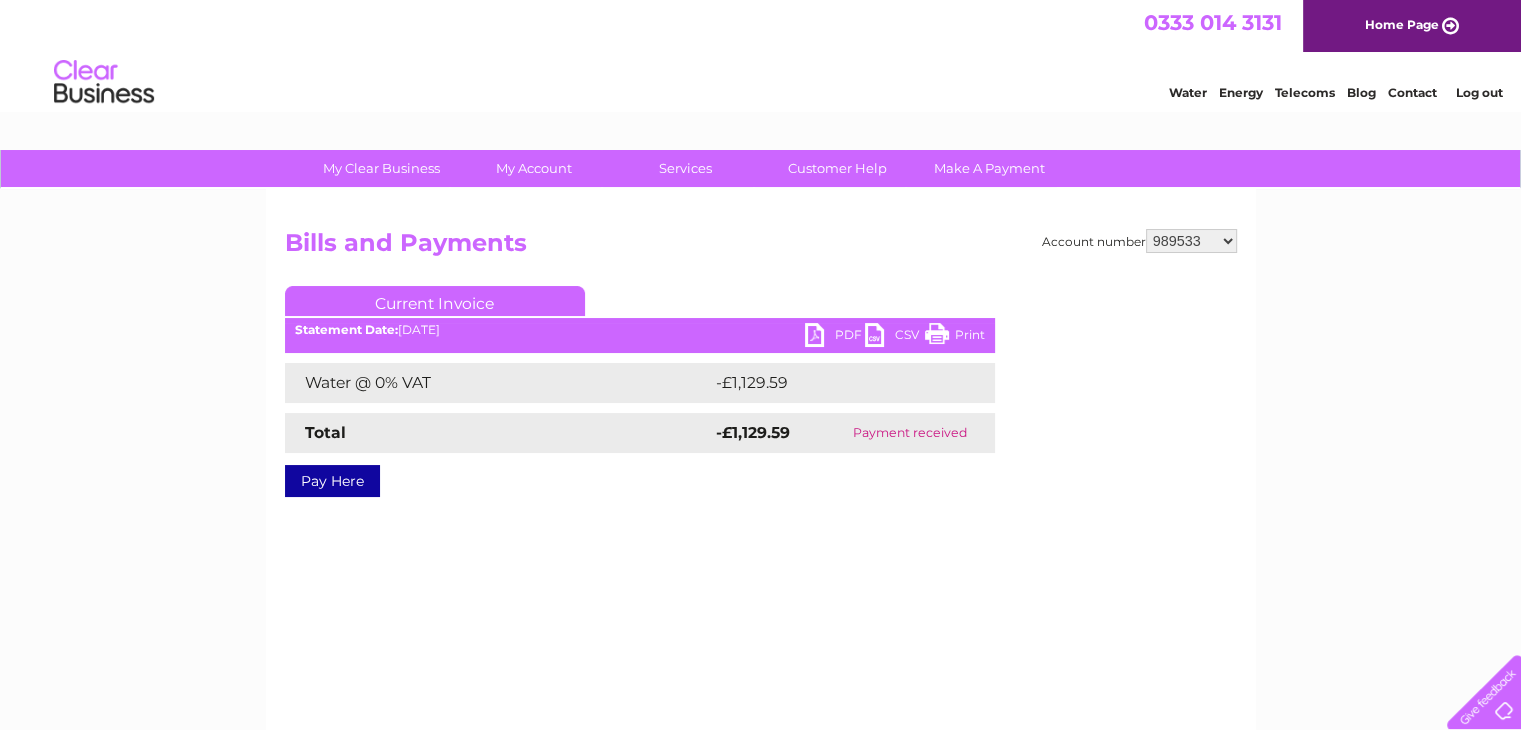 click on "979236
989531
989532
989533
1142314
30280968
30306267
30308410" at bounding box center [1191, 241] 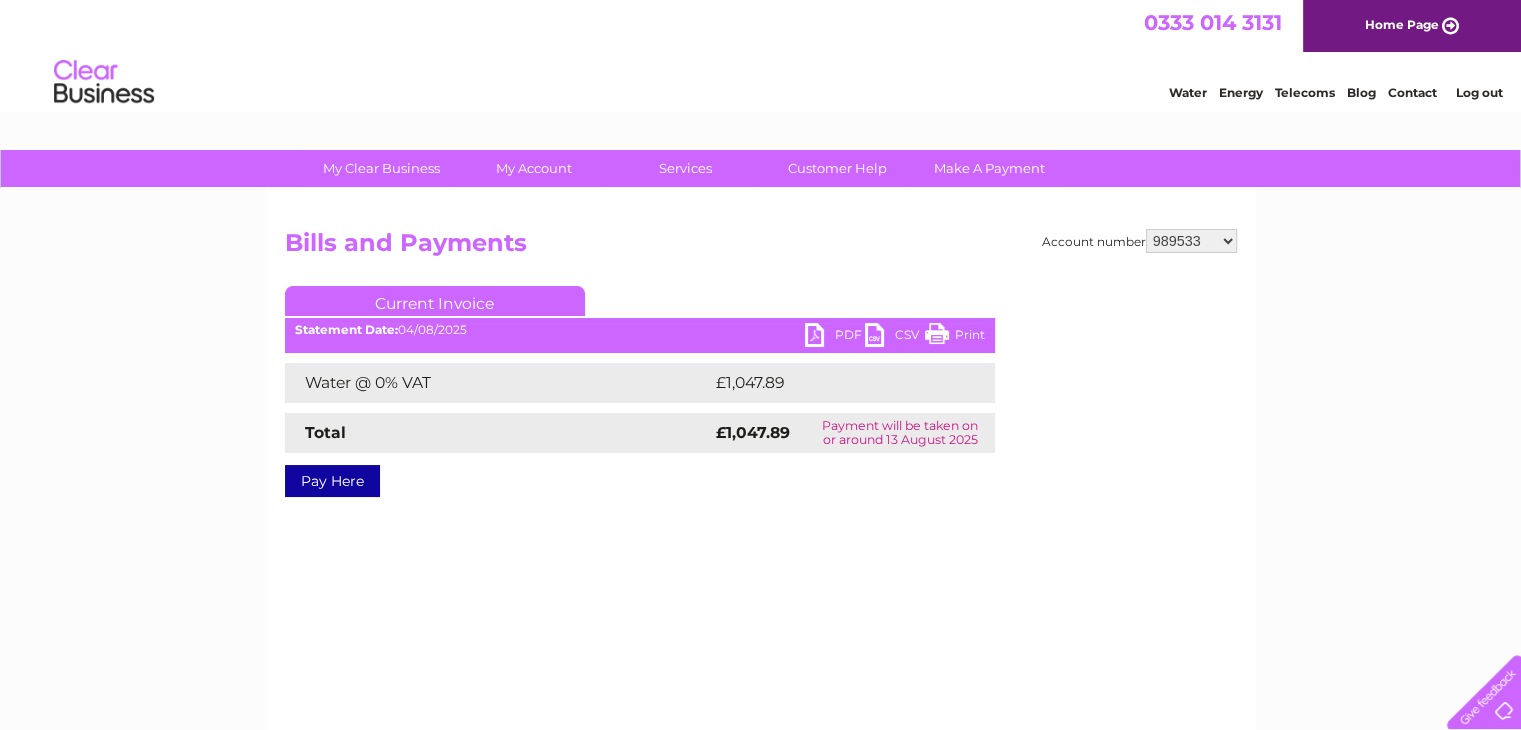scroll, scrollTop: 0, scrollLeft: 0, axis: both 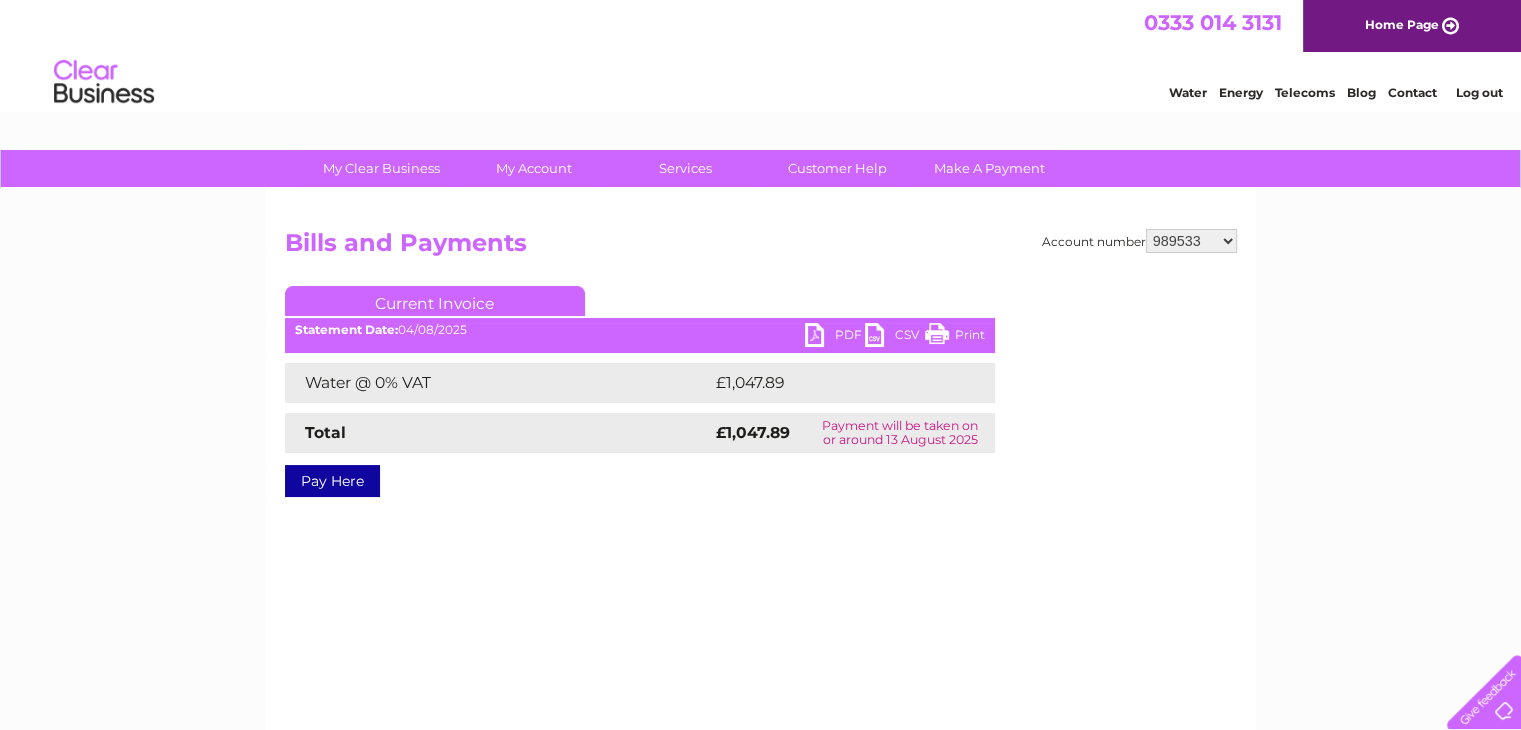 click on "PDF" at bounding box center (835, 337) 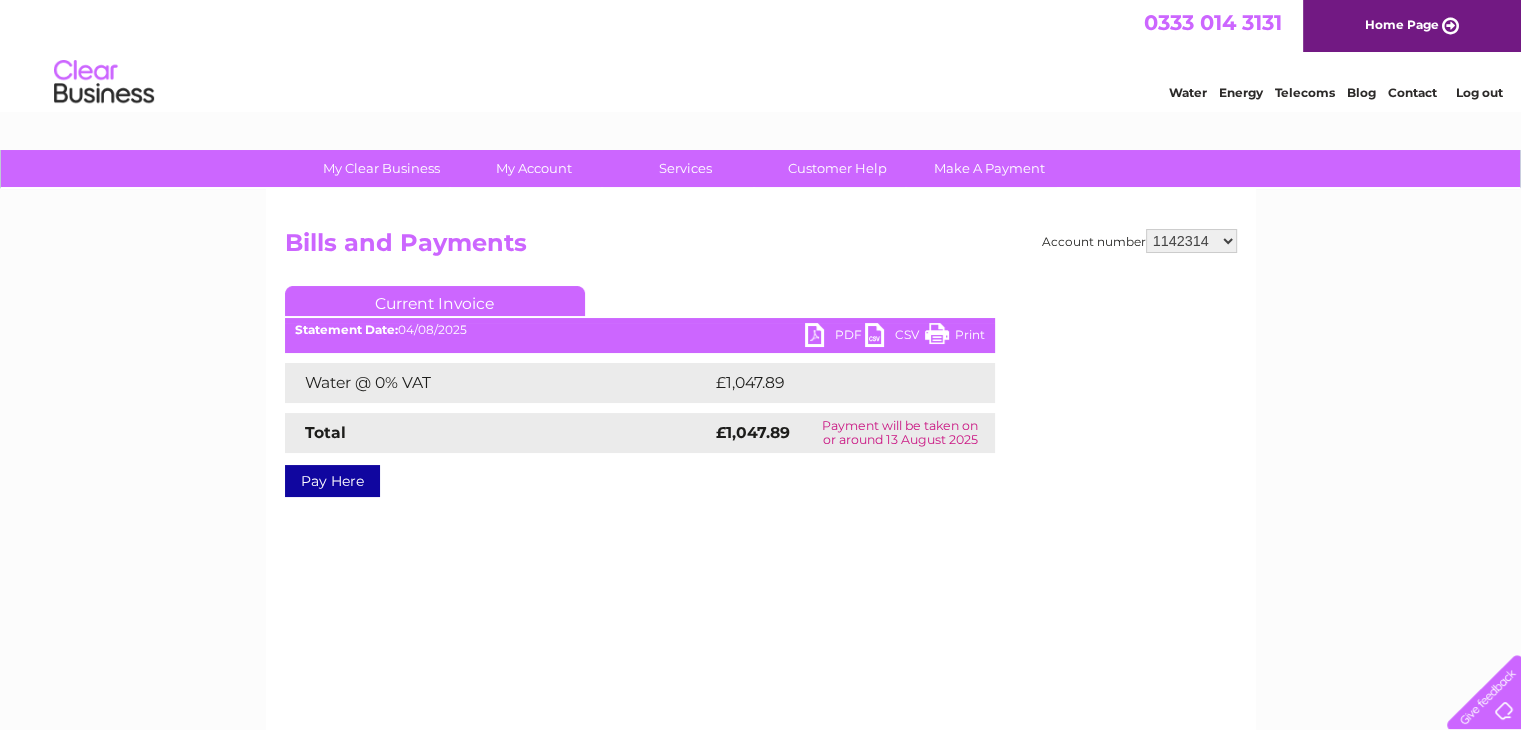 click on "979236
989531
989532
989533
1142314
30280968
30306267
30308410" at bounding box center (1191, 241) 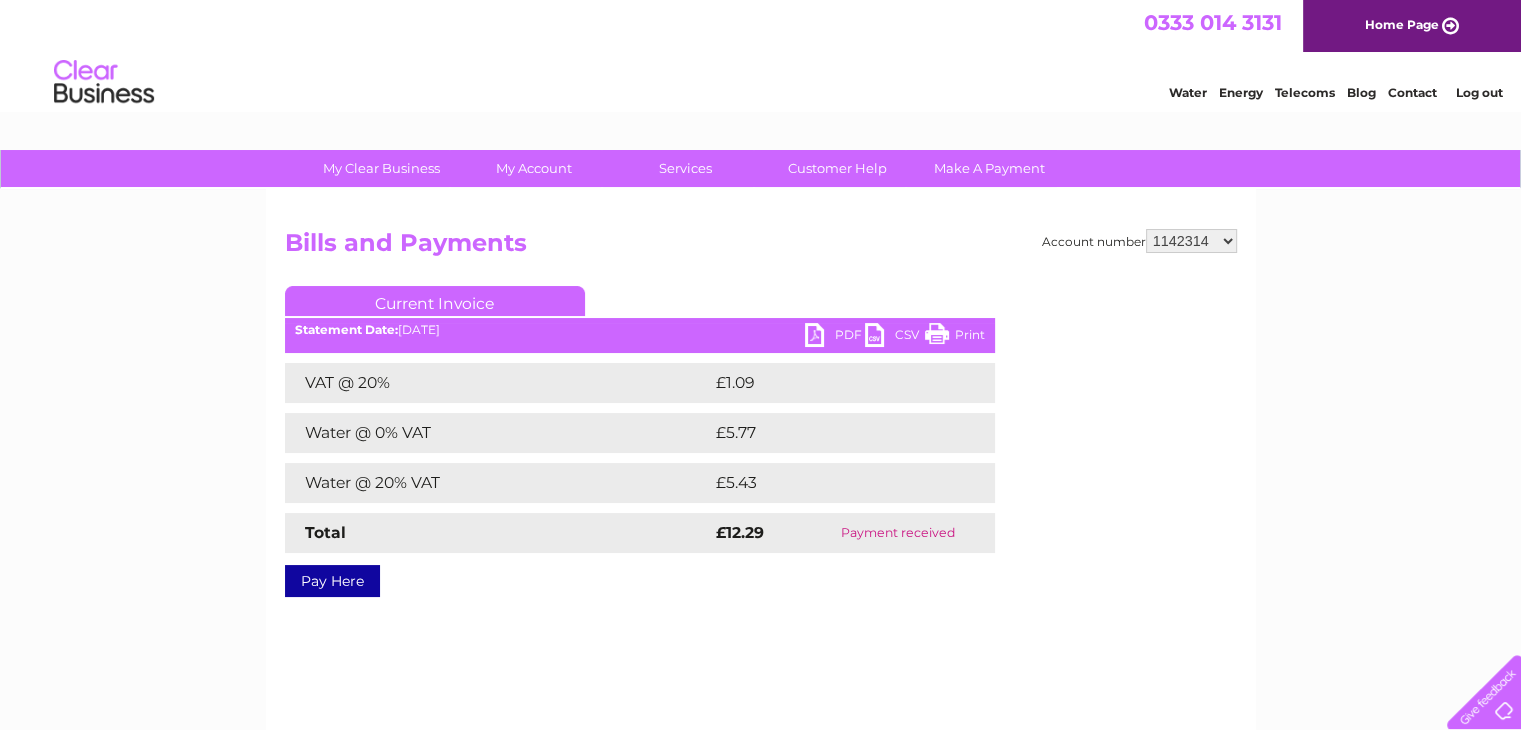 scroll, scrollTop: 0, scrollLeft: 0, axis: both 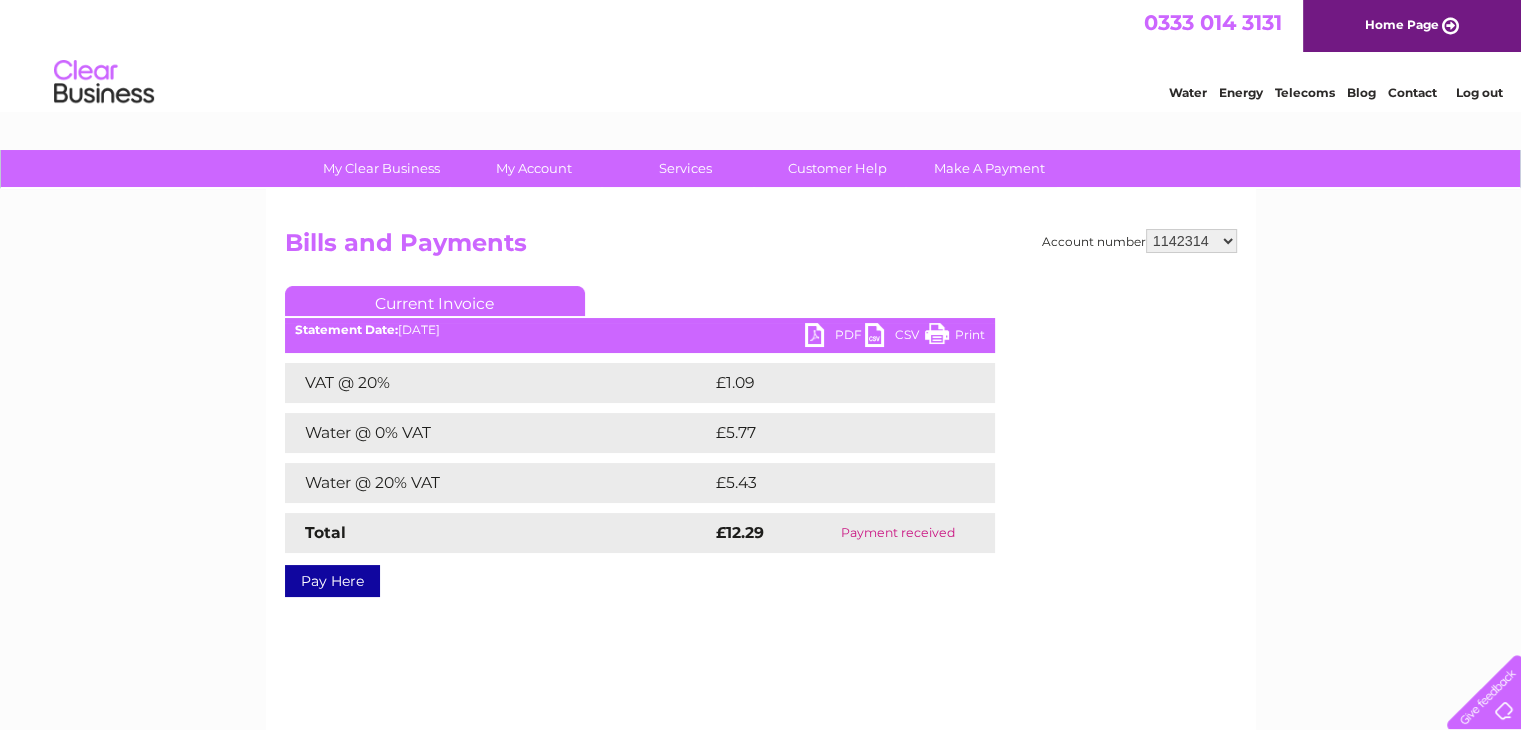 click on "979236
989531
989532
989533
1142314
30280968
30306267
30308410" at bounding box center [1191, 241] 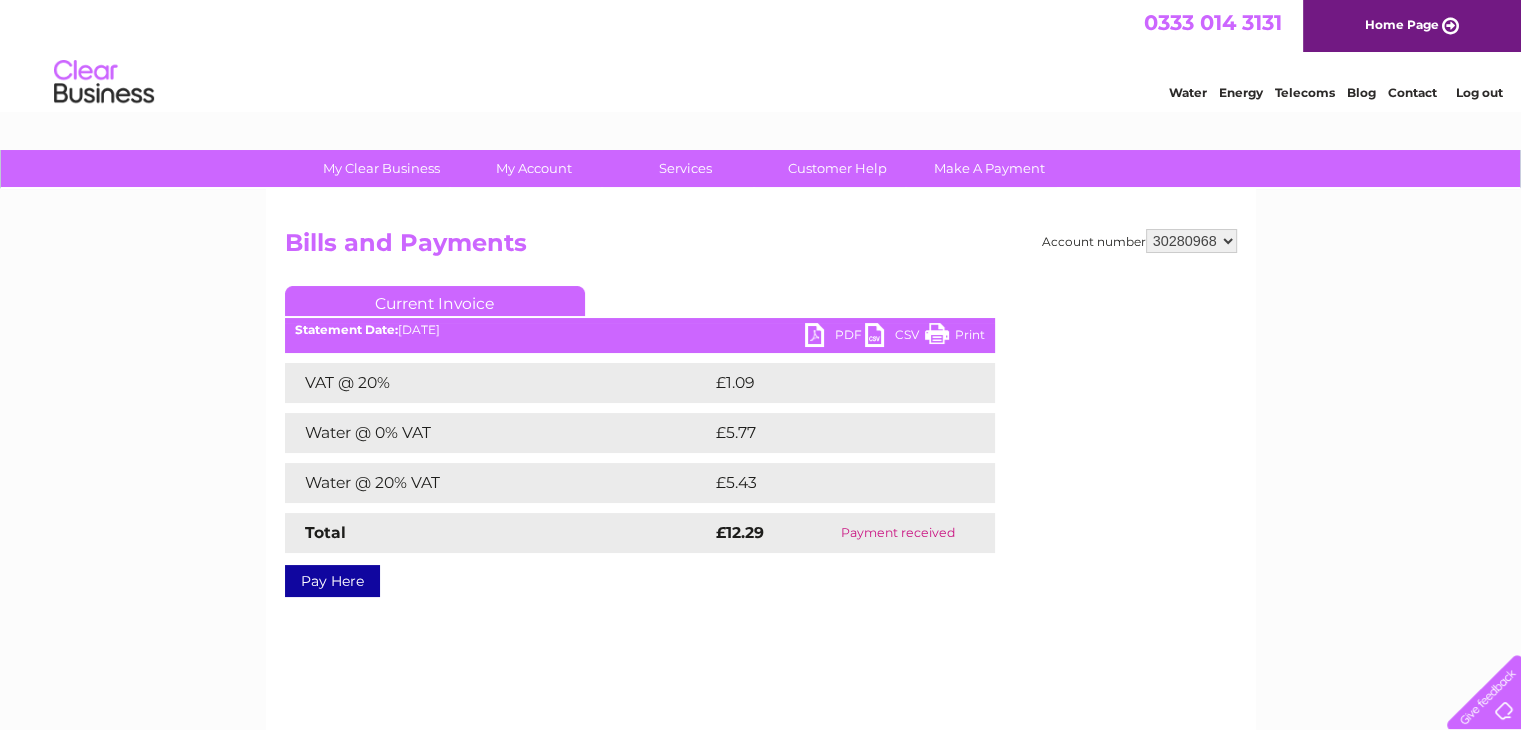 click on "979236
989531
989532
989533
1142314
30280968
30306267
30308410" at bounding box center (1191, 241) 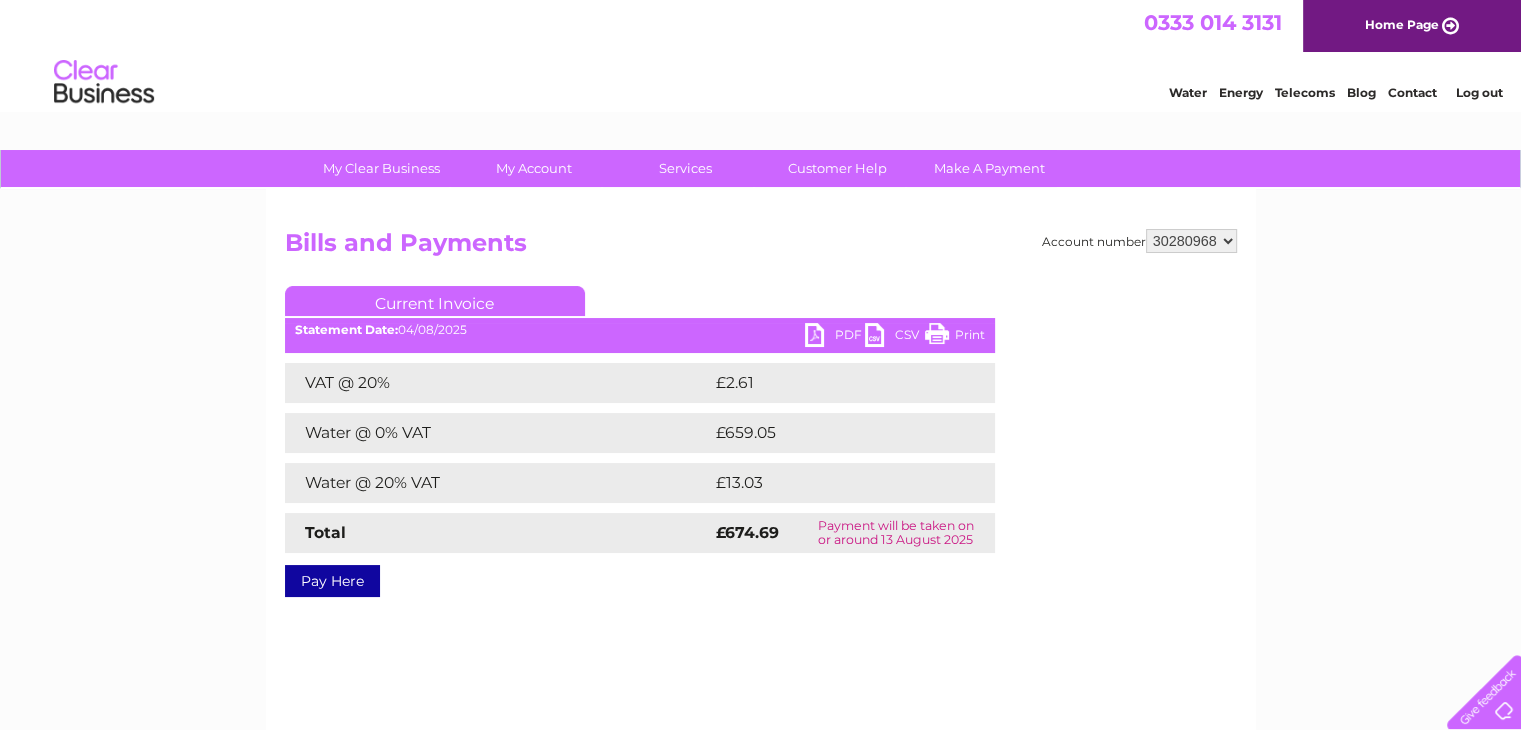 scroll, scrollTop: 0, scrollLeft: 0, axis: both 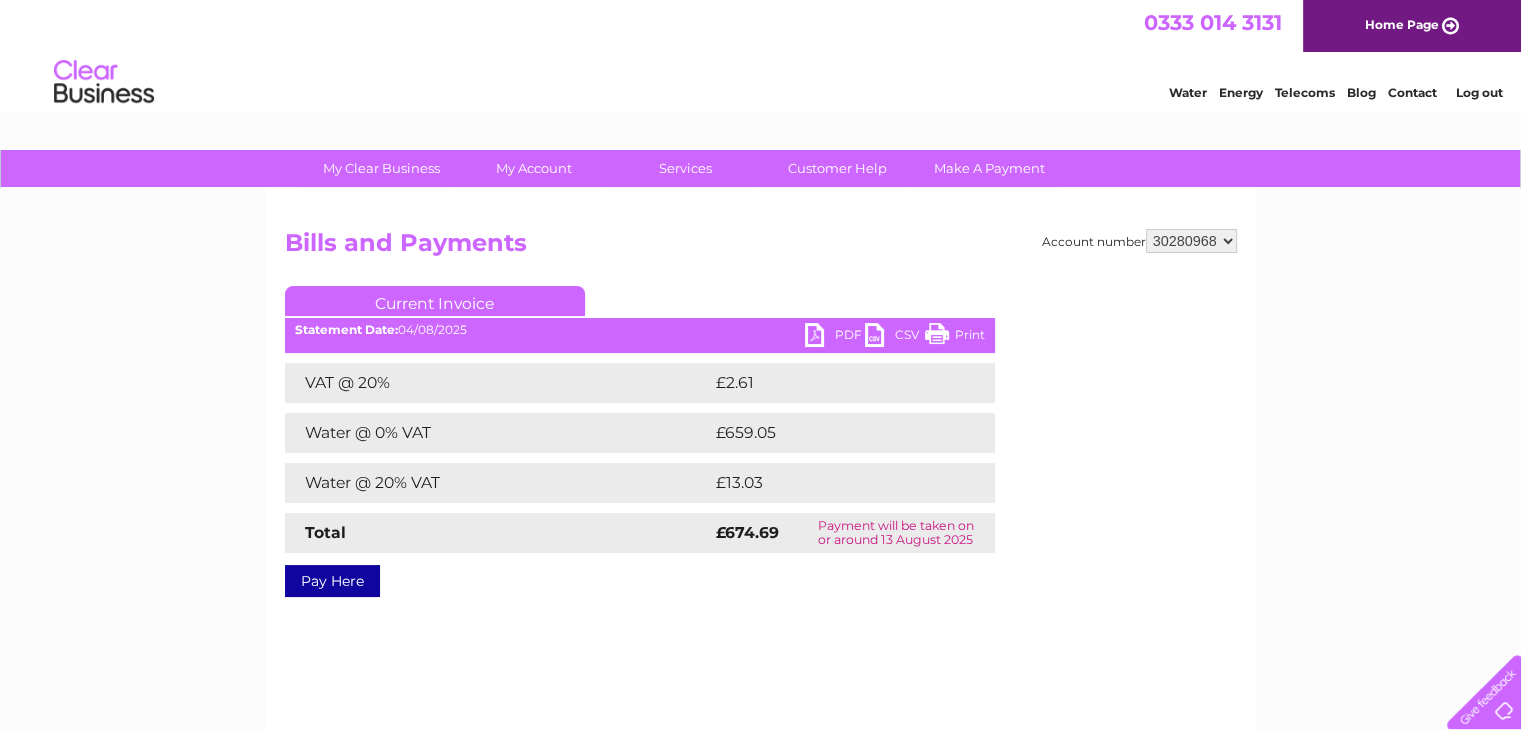 click on "PDF" at bounding box center [835, 337] 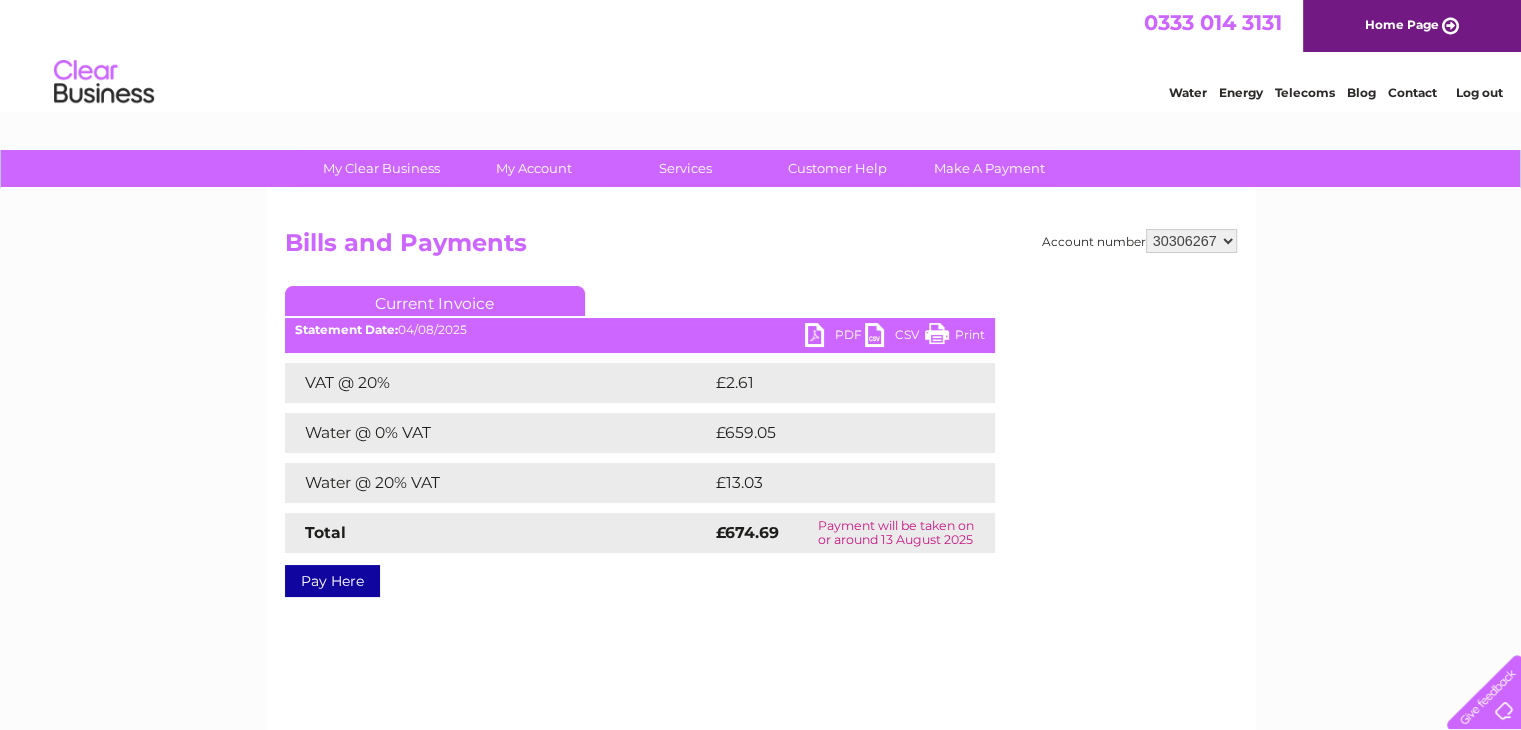 click on "979236
989531
989532
989533
1142314
30280968
30306267
30308410" at bounding box center (1191, 241) 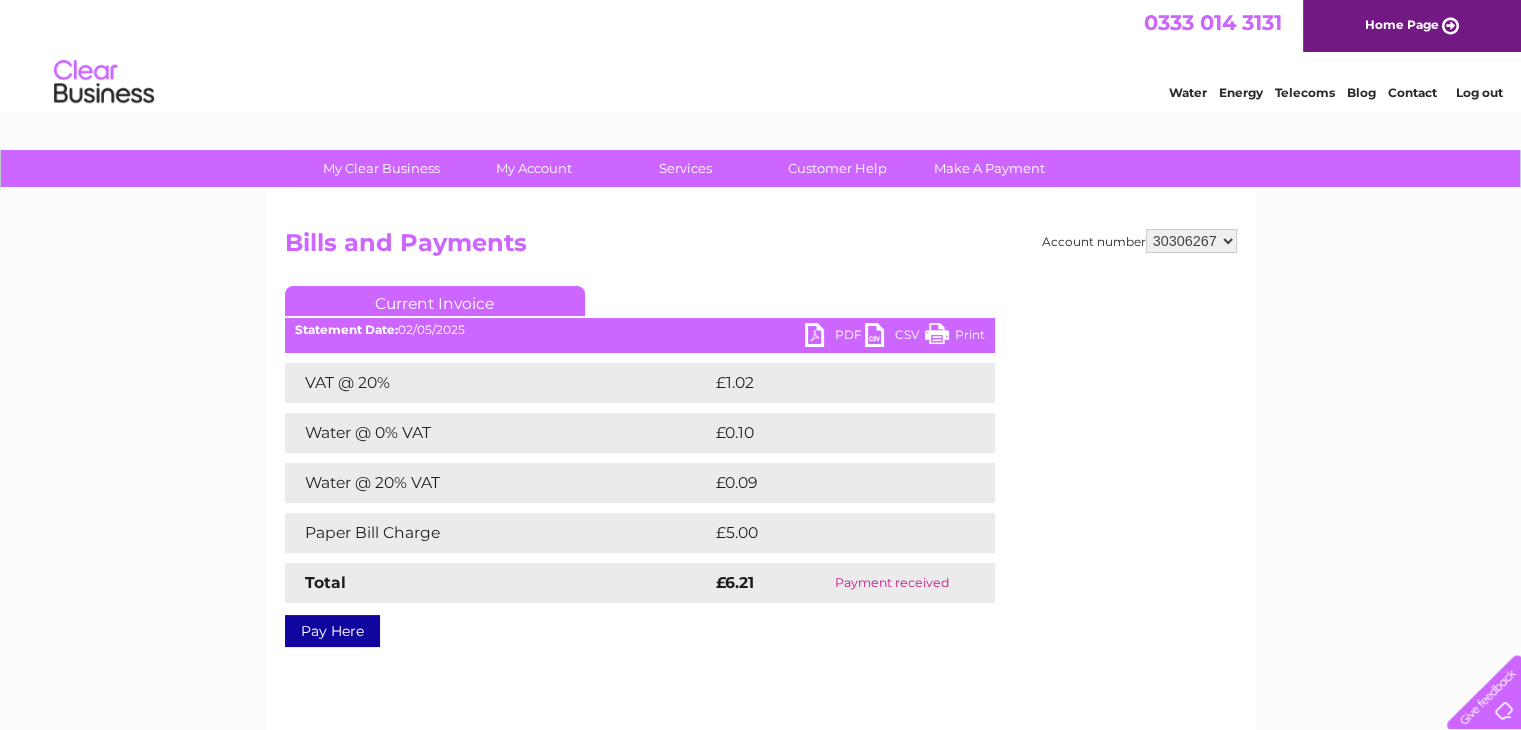 scroll, scrollTop: 0, scrollLeft: 0, axis: both 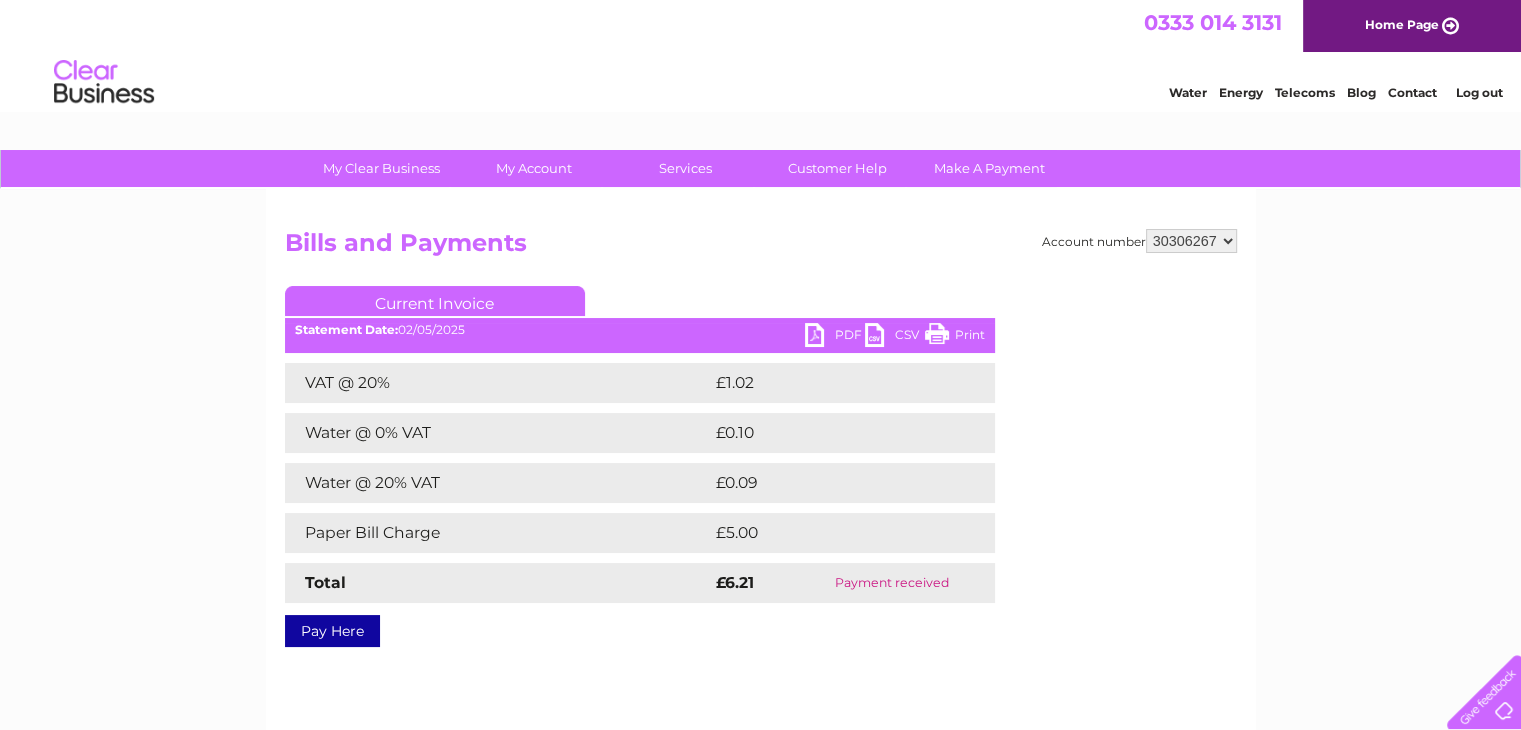click on "979236
989531
989532
989533
1142314
30280968
30306267
30308410" at bounding box center [1191, 241] 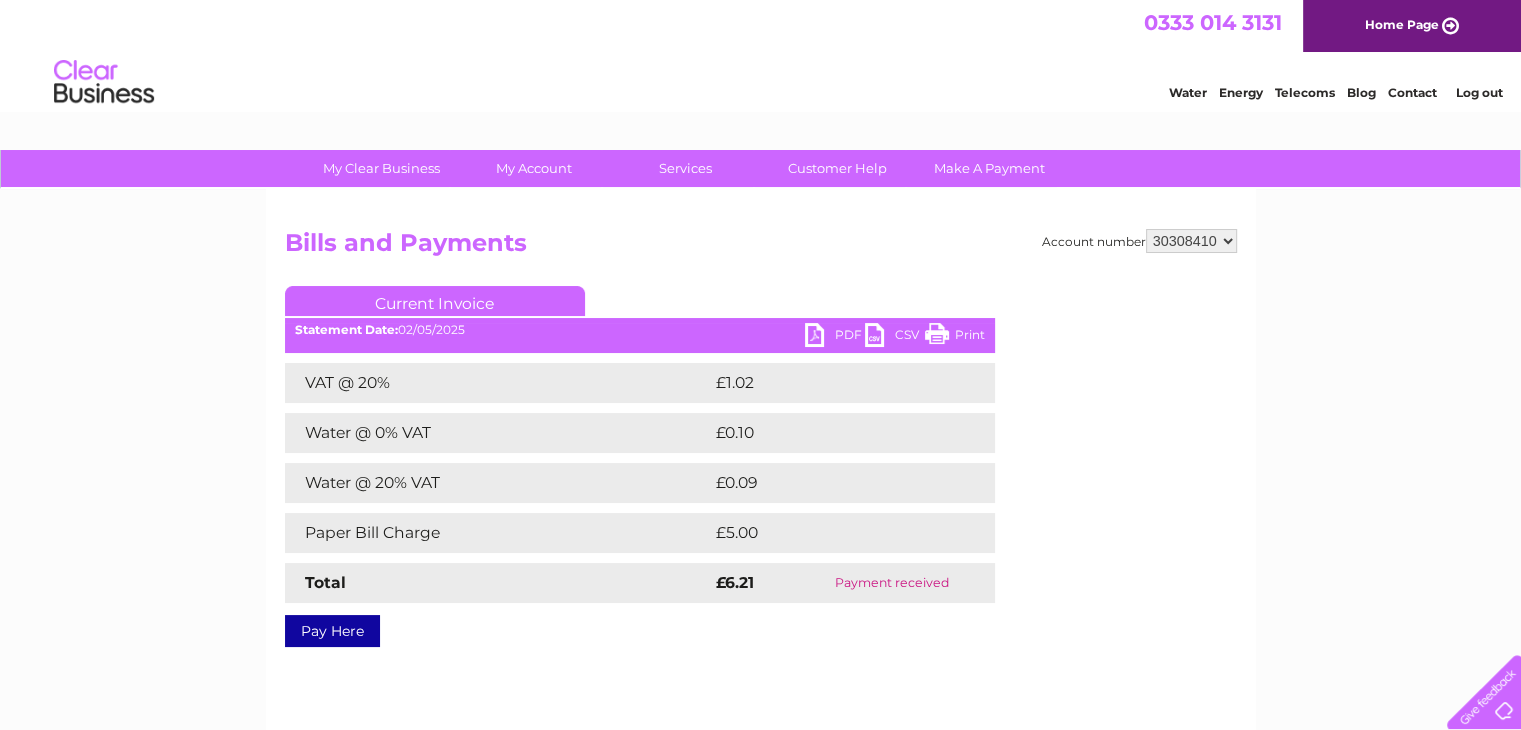 click on "979236
989531
989532
989533
1142314
30280968
30306267
30308410" at bounding box center (1191, 241) 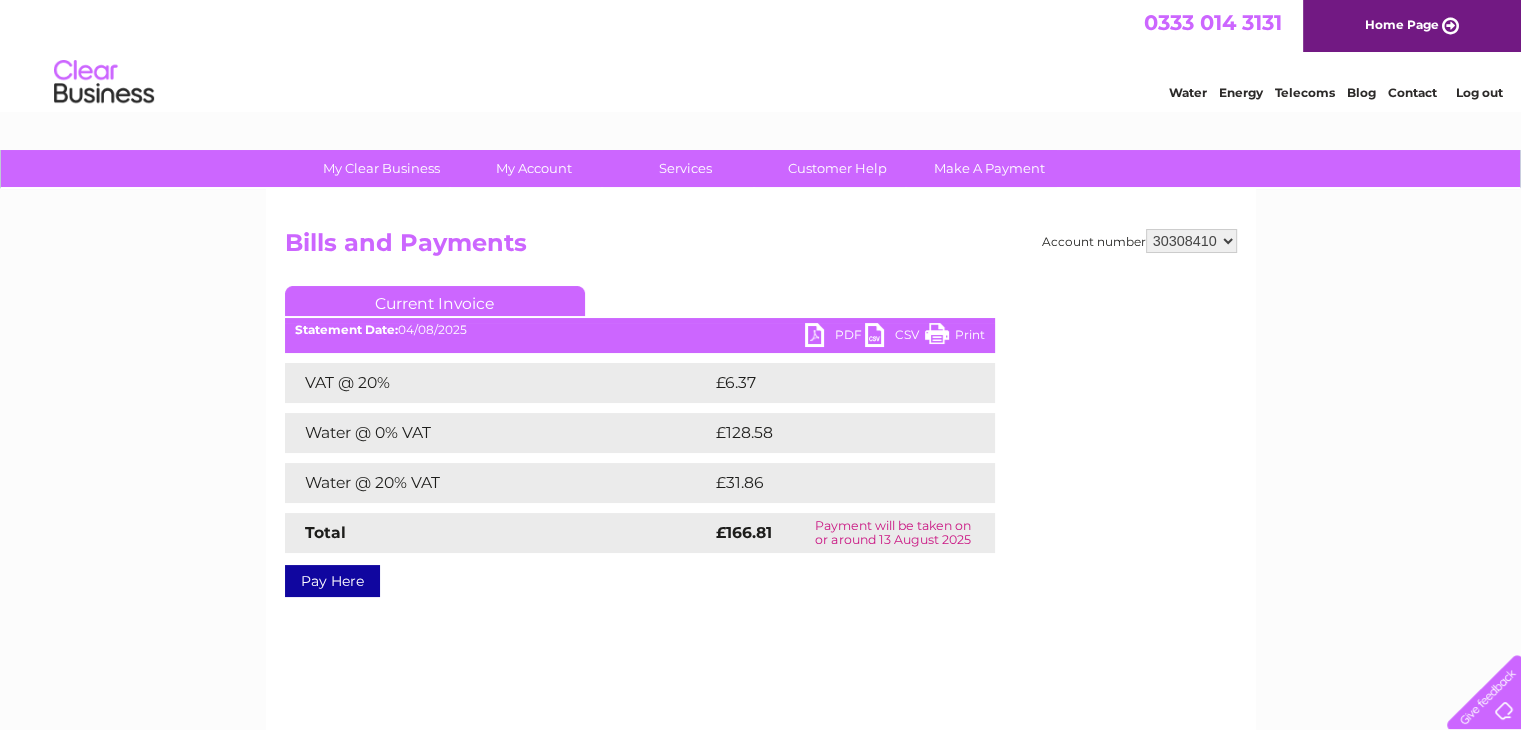 scroll, scrollTop: 0, scrollLeft: 0, axis: both 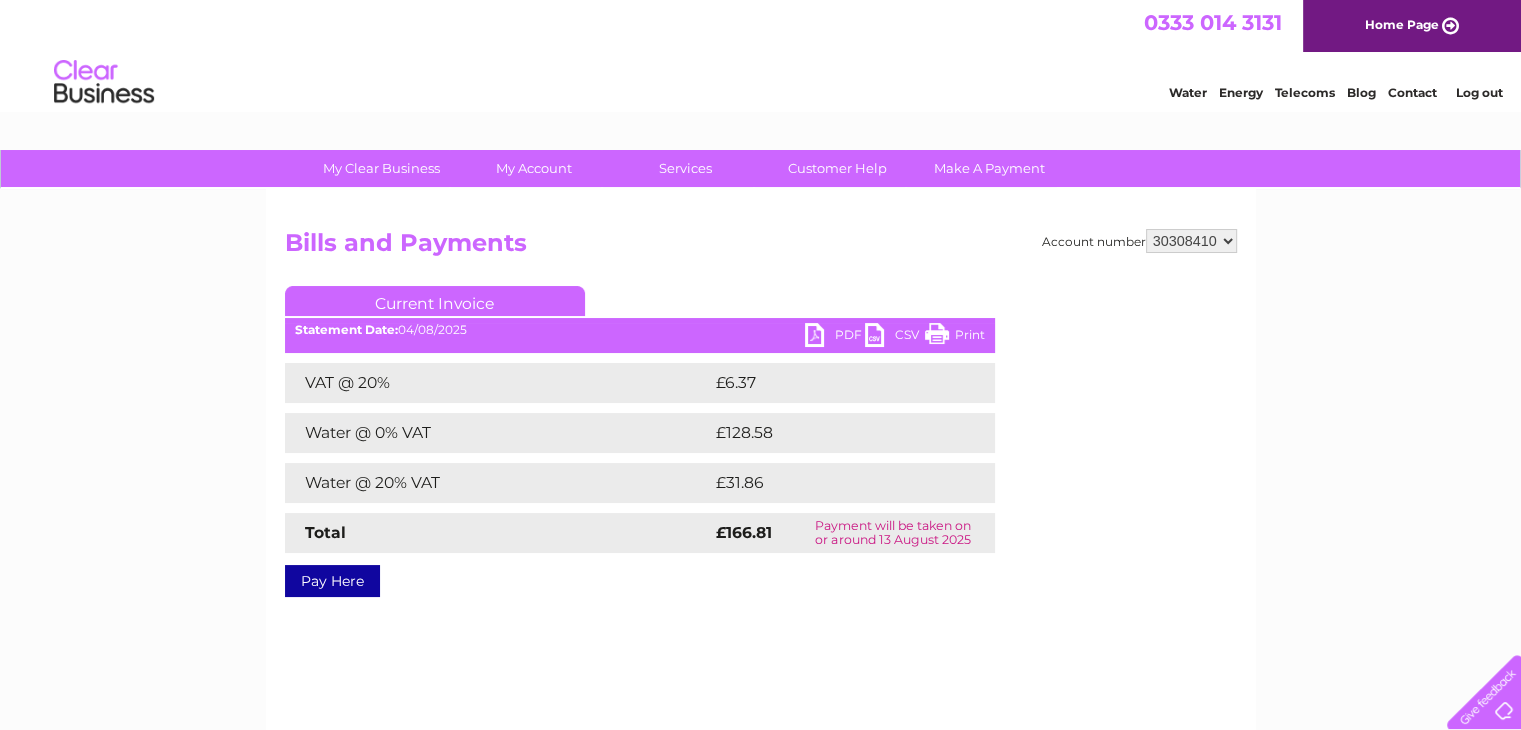 click on "PDF" at bounding box center [835, 337] 